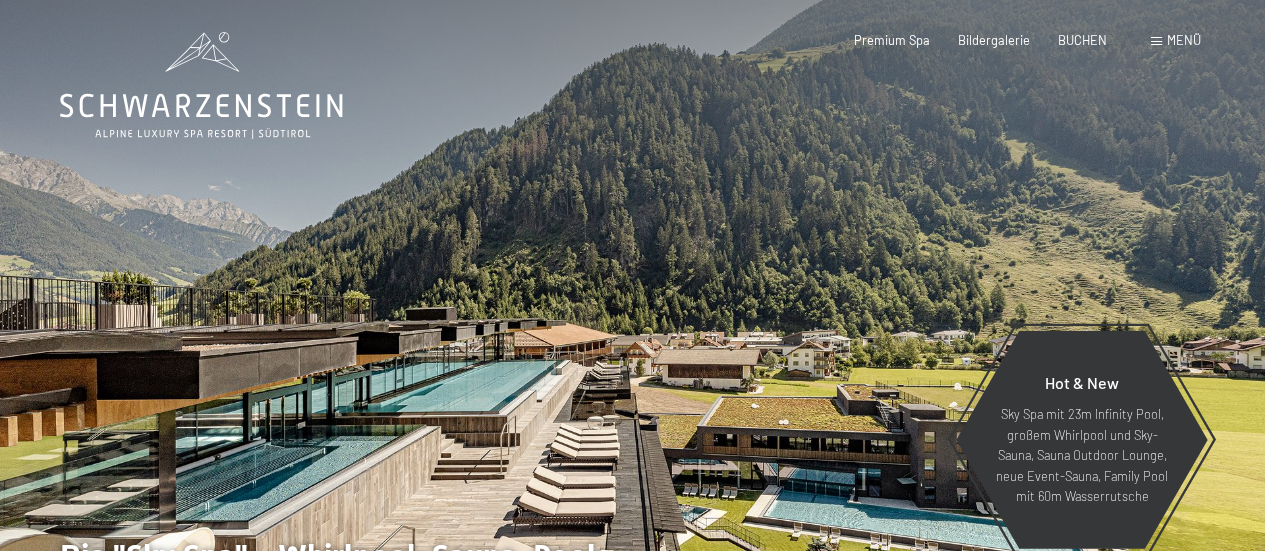 scroll, scrollTop: 0, scrollLeft: 0, axis: both 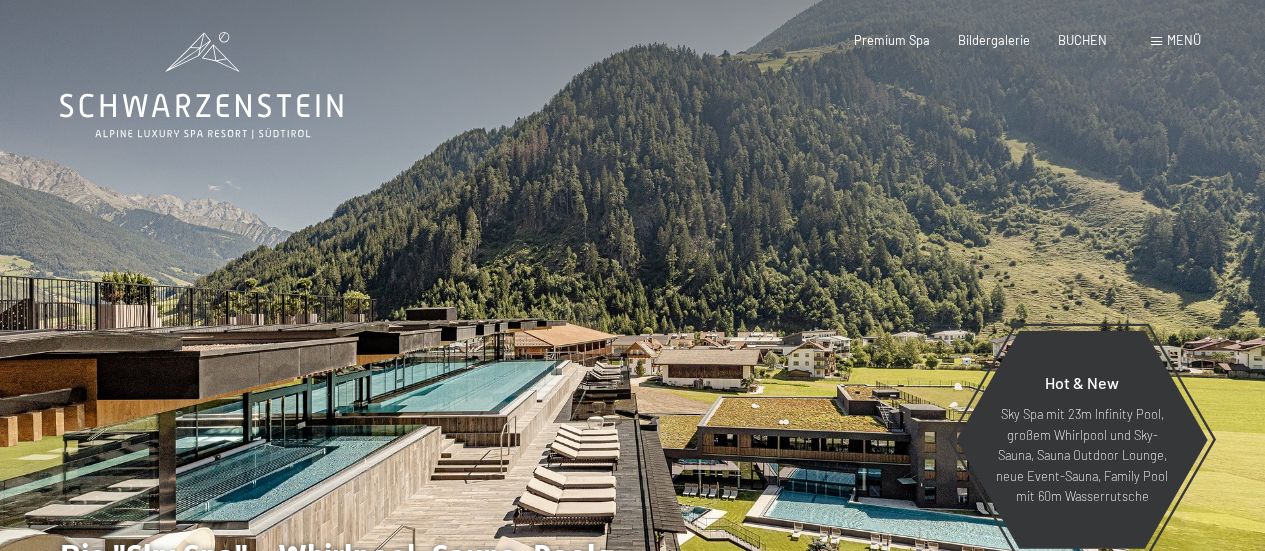 click on "BUCHEN" at bounding box center [1082, 40] 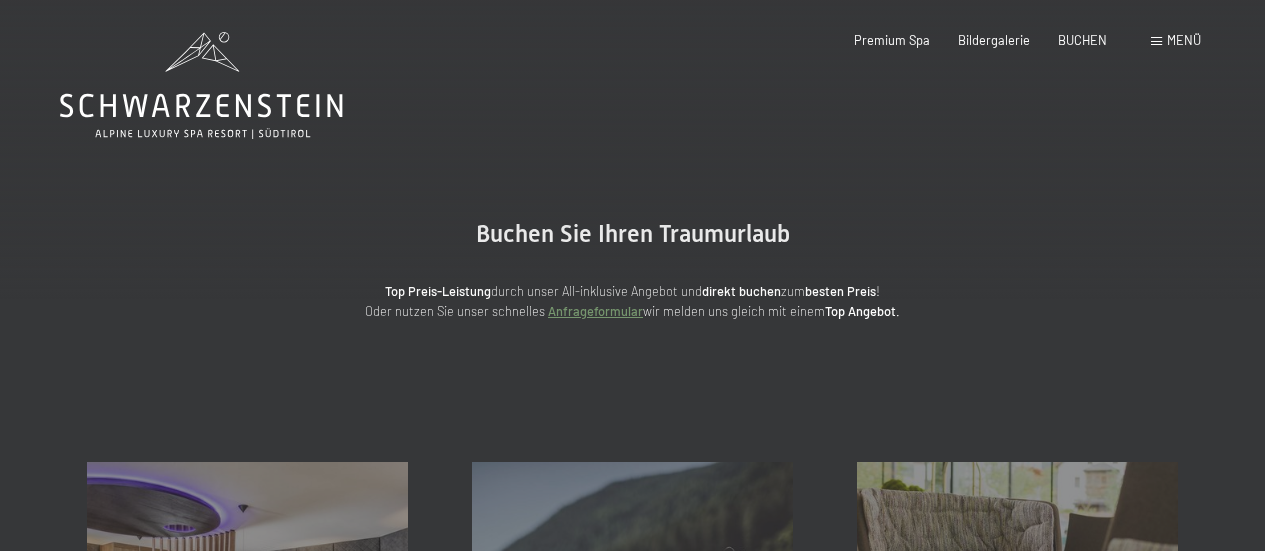 scroll, scrollTop: 0, scrollLeft: 0, axis: both 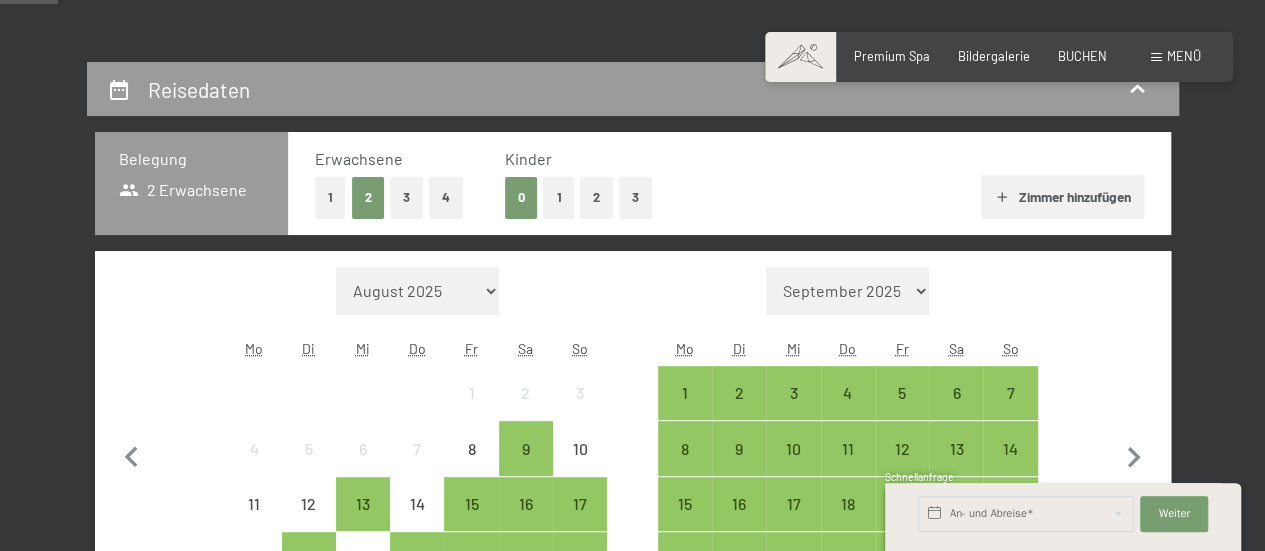 click on "2" at bounding box center (596, 197) 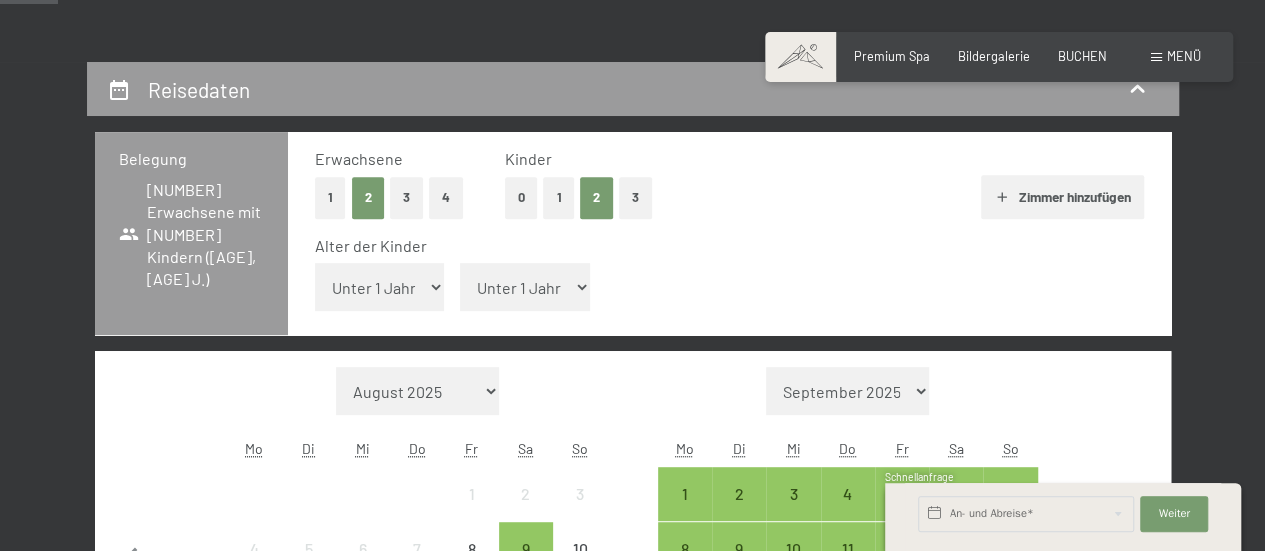 click on "Unter 1 Jahr 1 Jahr 2 Jahre 3 Jahre 4 Jahre 5 Jahre 6 Jahre 7 Jahre 8 Jahre 9 Jahre 10 Jahre 11 Jahre 12 Jahre 13 Jahre 14 Jahre 15 Jahre 16 Jahre 17 Jahre" at bounding box center [525, 287] 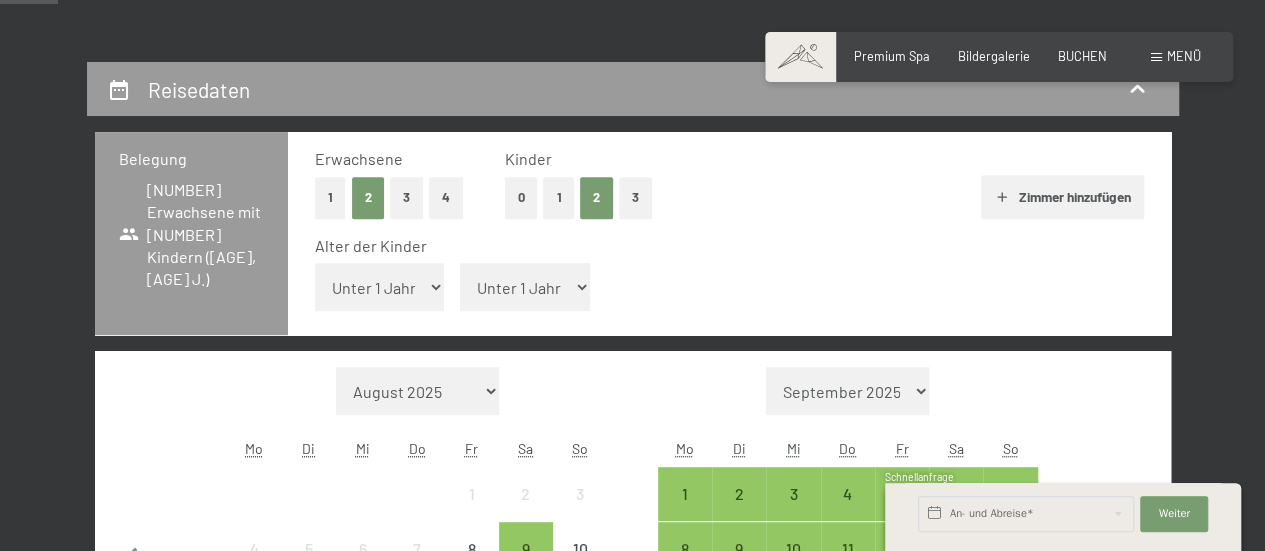 select on "4" 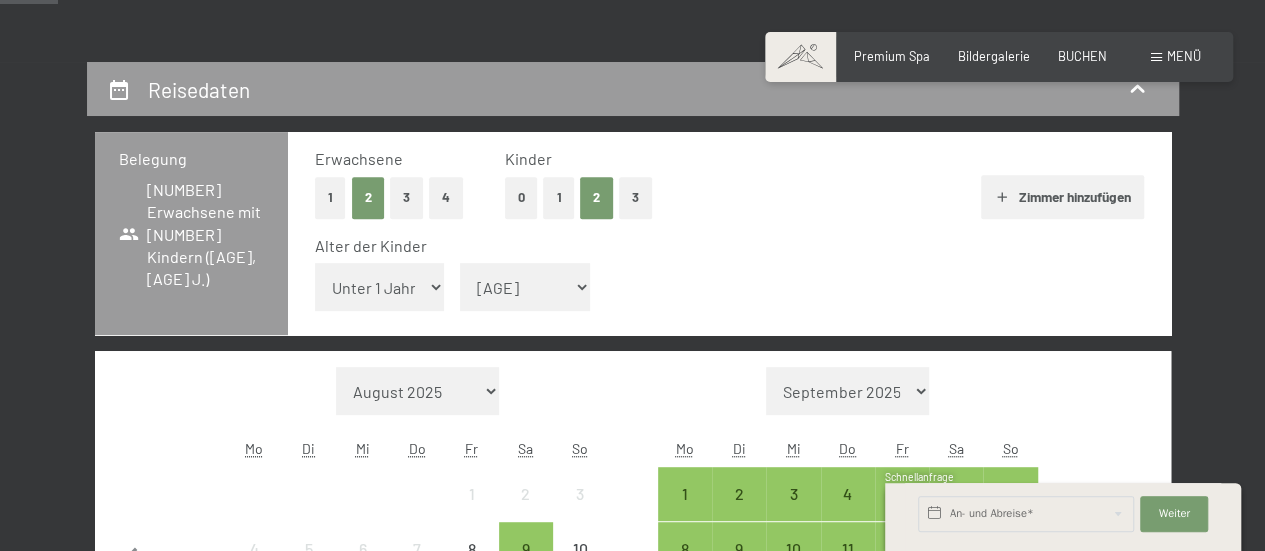 click on "Unter 1 Jahr 1 Jahr 2 Jahre 3 Jahre 4 Jahre 5 Jahre 6 Jahre 7 Jahre 8 Jahre 9 Jahre 10 Jahre 11 Jahre 12 Jahre 13 Jahre 14 Jahre 15 Jahre 16 Jahre 17 Jahre" at bounding box center [525, 287] 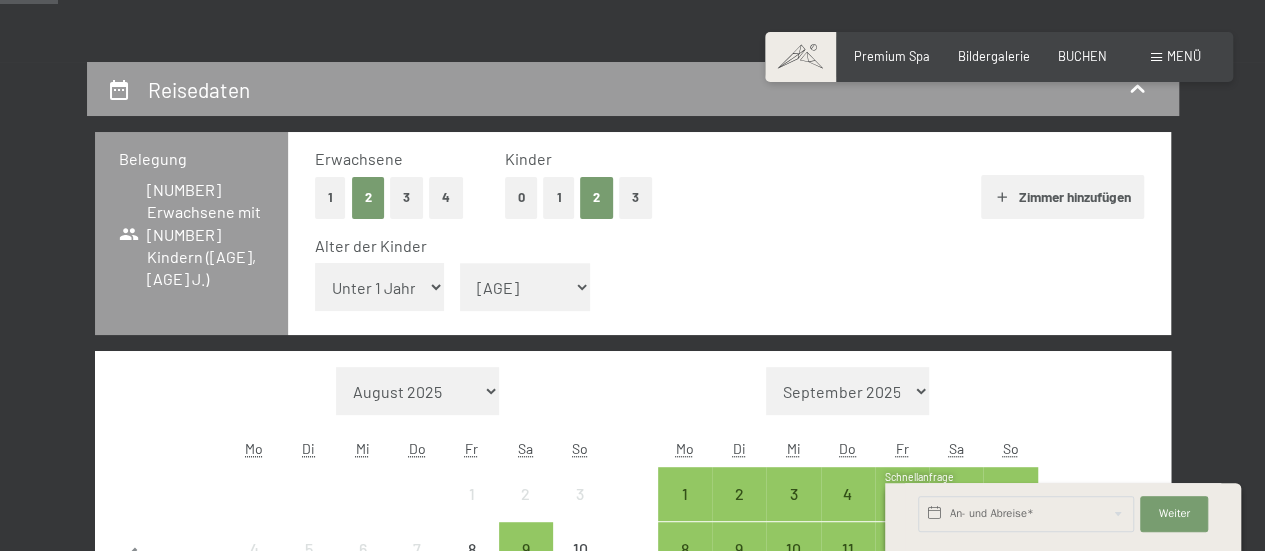 click on "Unter 1 Jahr 1 Jahr 2 Jahre 3 Jahre 4 Jahre 5 Jahre 6 Jahre 7 Jahre 8 Jahre 9 Jahre 10 Jahre 11 Jahre 12 Jahre 13 Jahre 14 Jahre 15 Jahre 16 Jahre 17 Jahre" at bounding box center (380, 287) 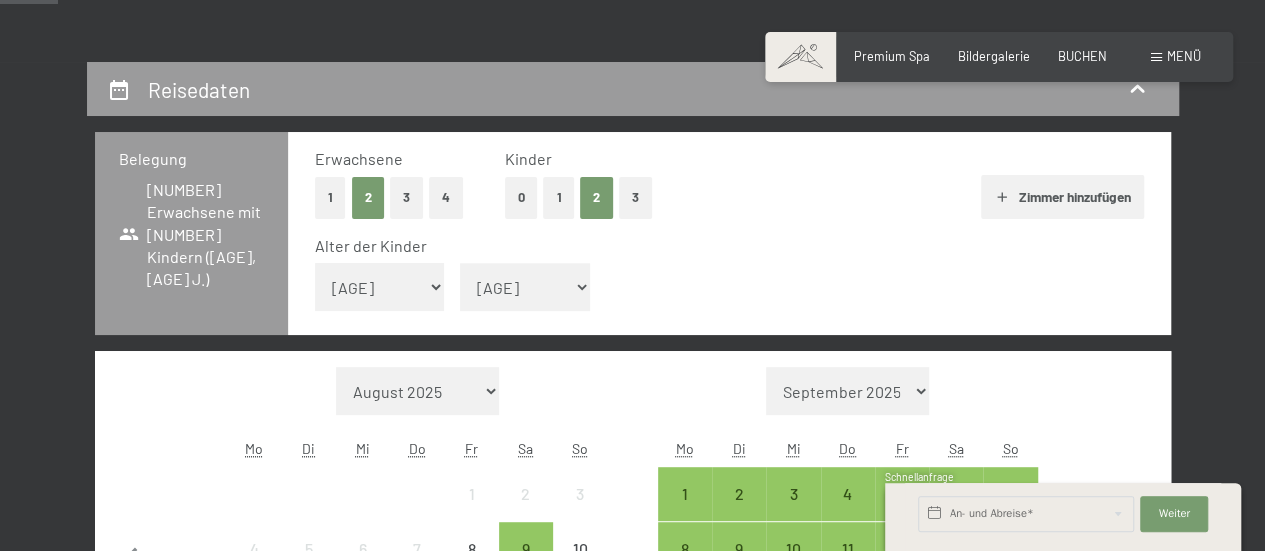 click on "Unter 1 Jahr 1 Jahr 2 Jahre 3 Jahre 4 Jahre 5 Jahre 6 Jahre 7 Jahre 8 Jahre 9 Jahre 10 Jahre 11 Jahre 12 Jahre 13 Jahre 14 Jahre 15 Jahre 16 Jahre 17 Jahre" at bounding box center [380, 287] 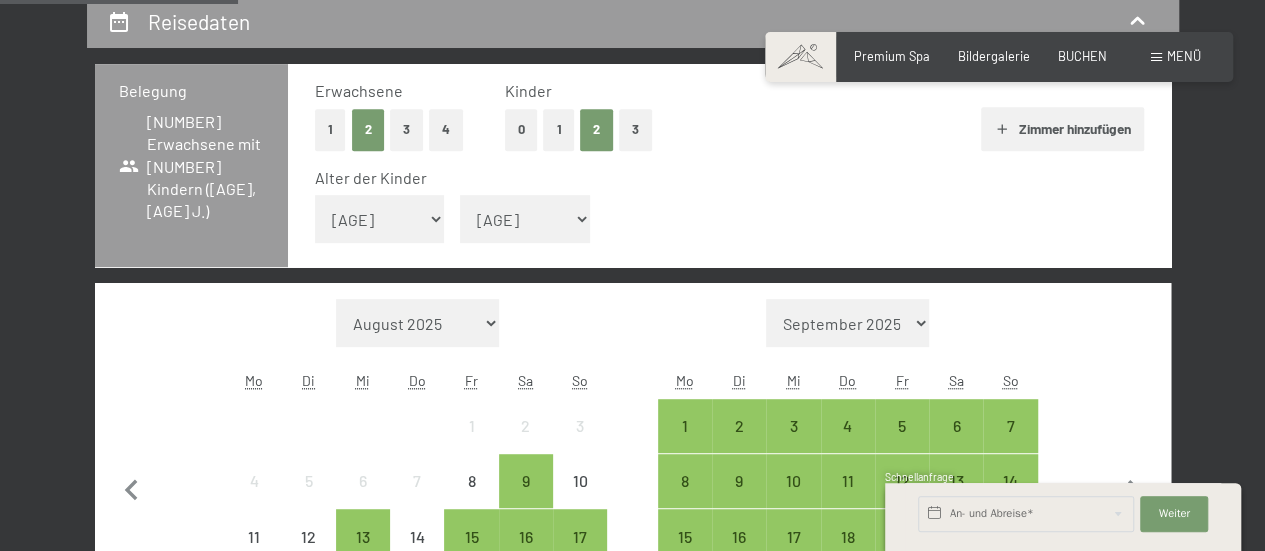 scroll, scrollTop: 400, scrollLeft: 0, axis: vertical 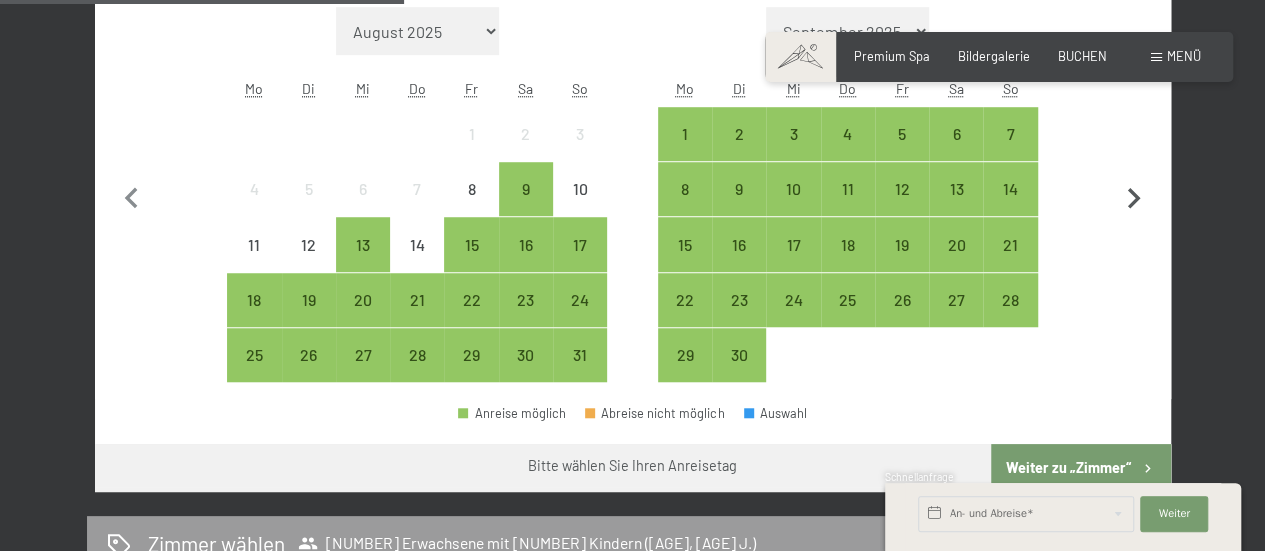 click 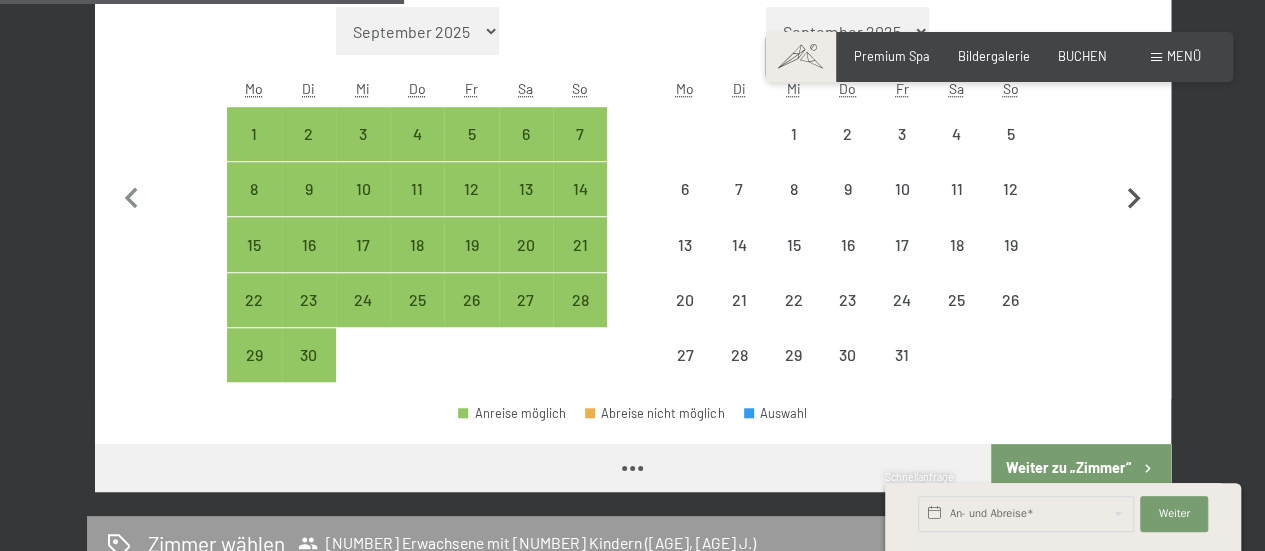select on "2025-09-01" 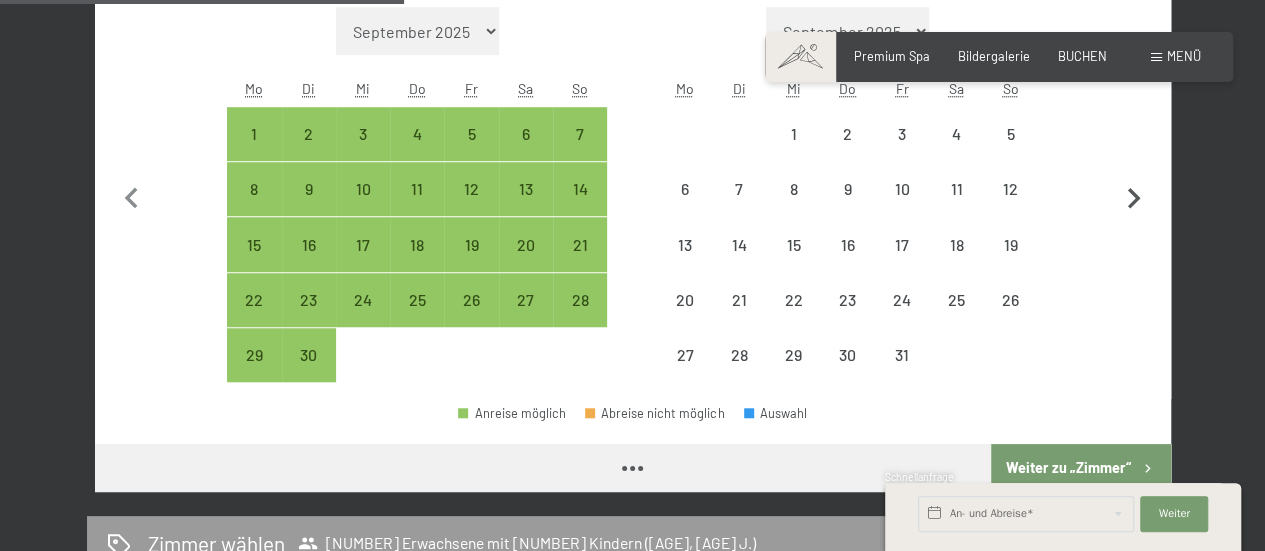 select on "2025-10-01" 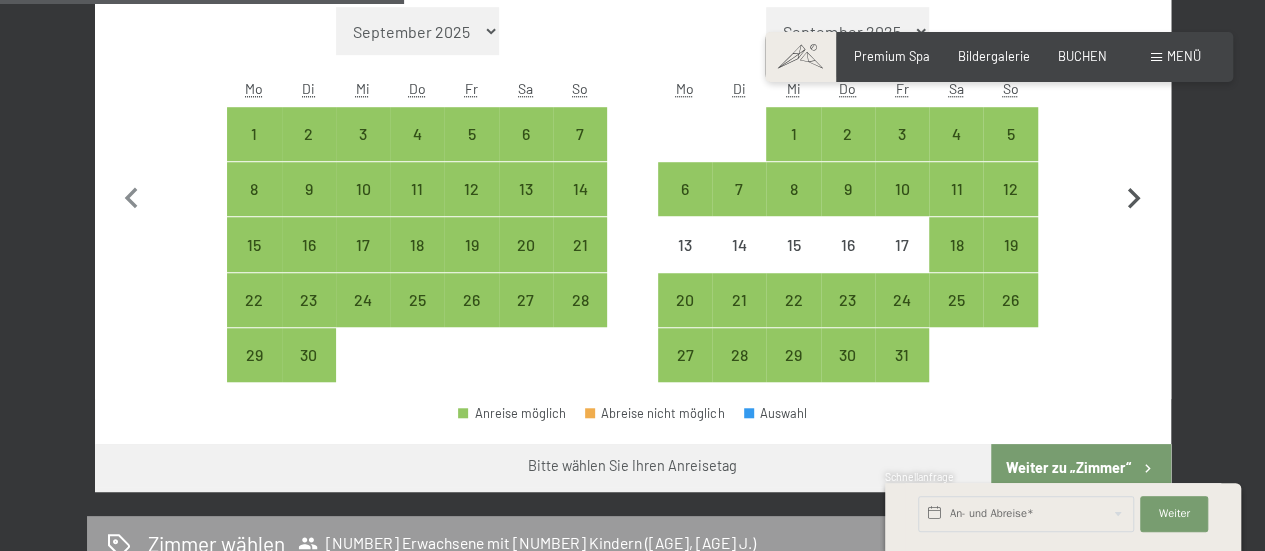 click 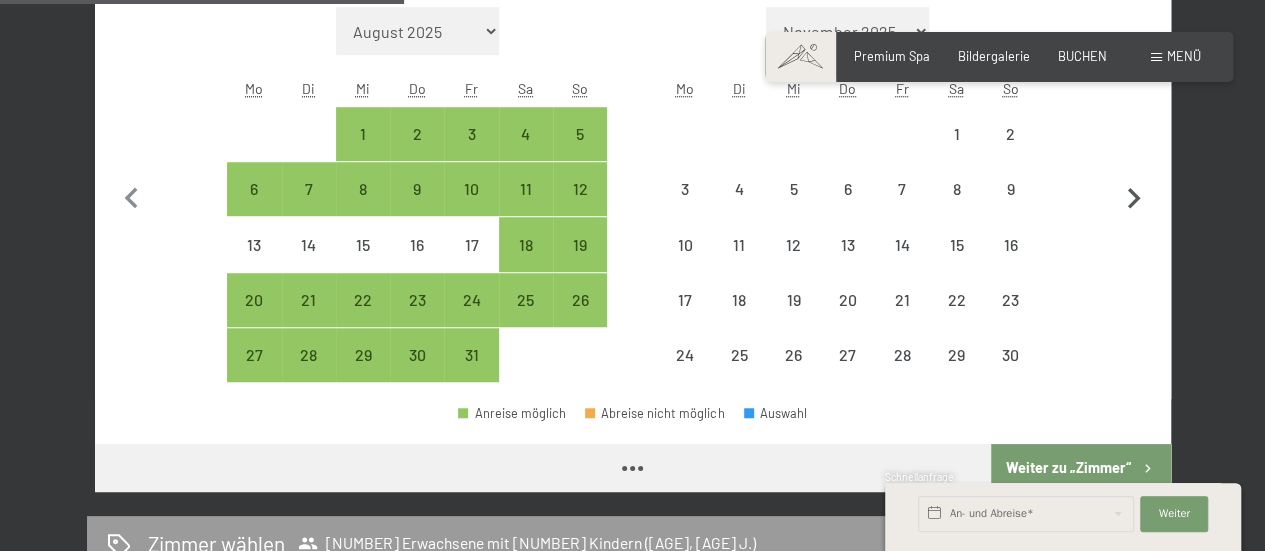 select on "2025-10-01" 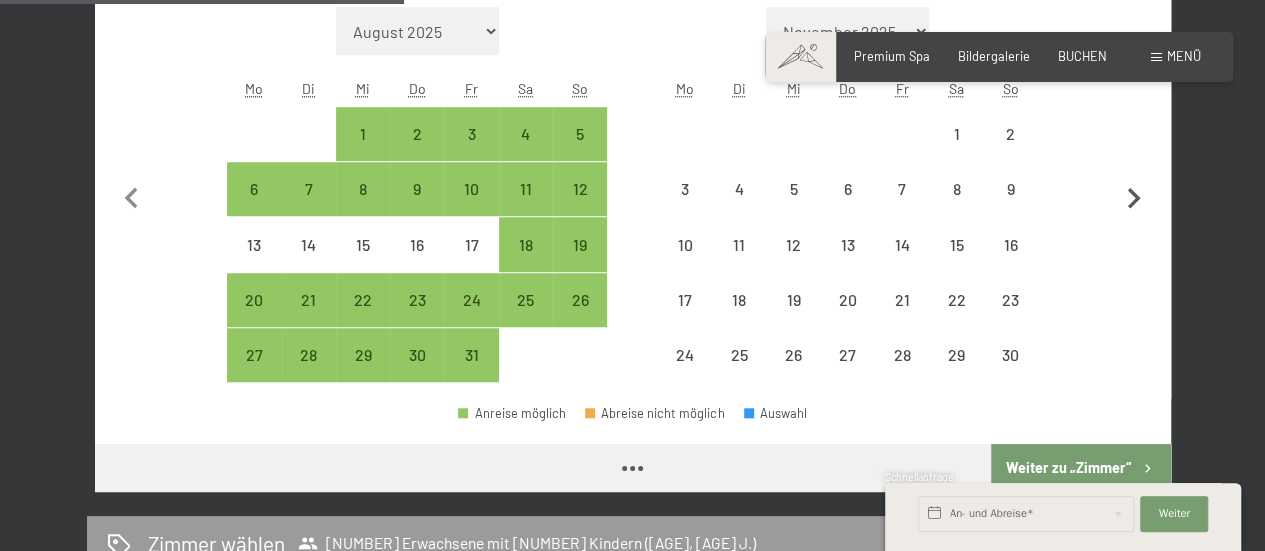 select on "2025-11-01" 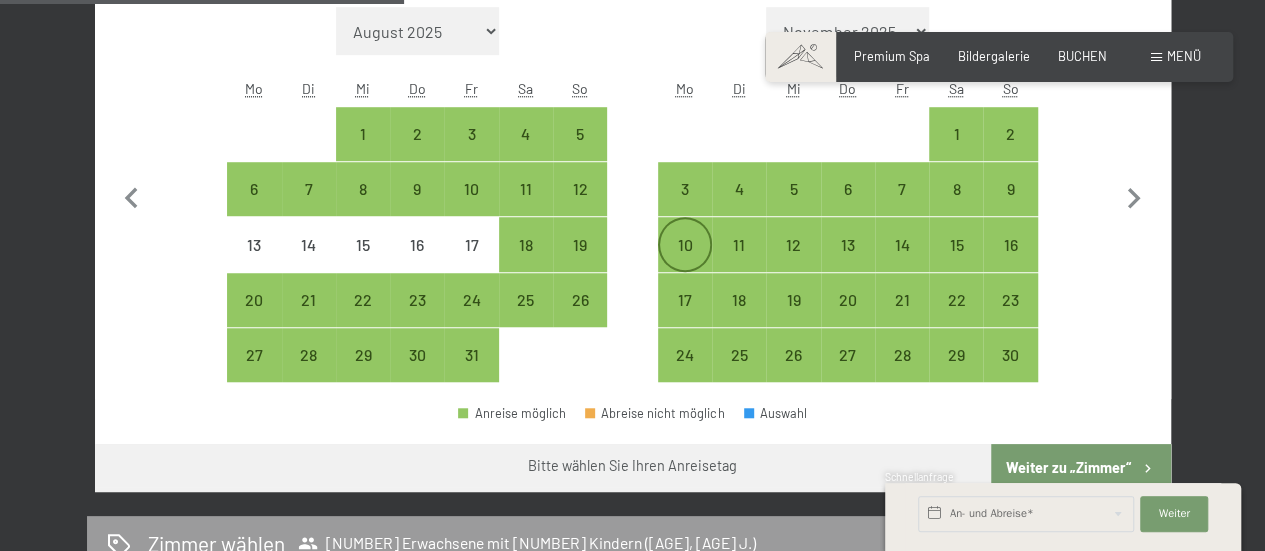 click on "10" at bounding box center [685, 262] 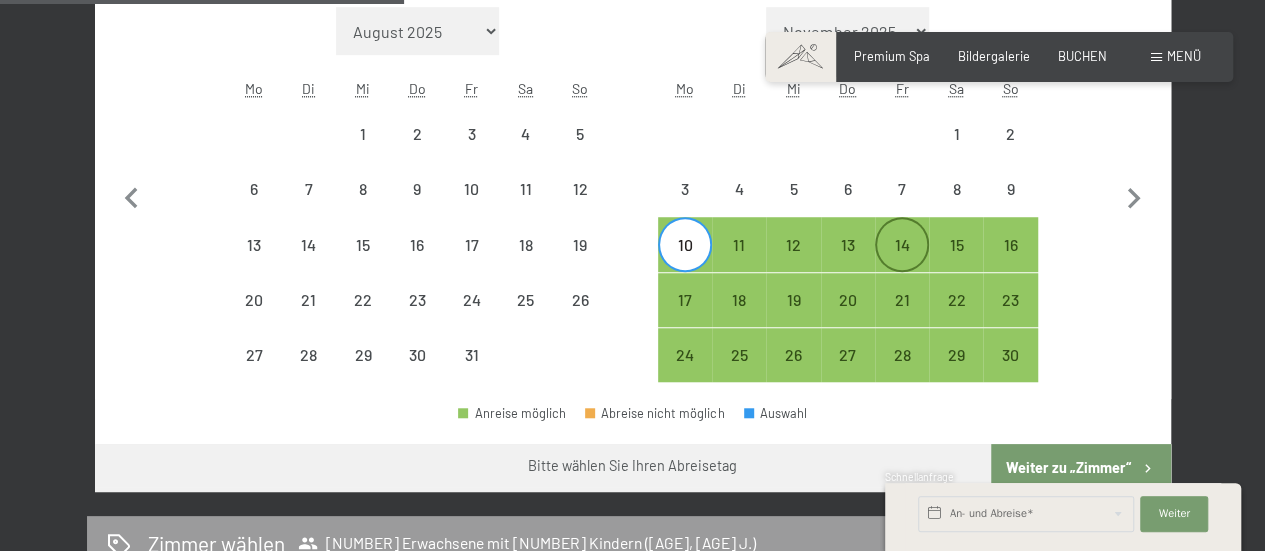 click on "14" at bounding box center (902, 262) 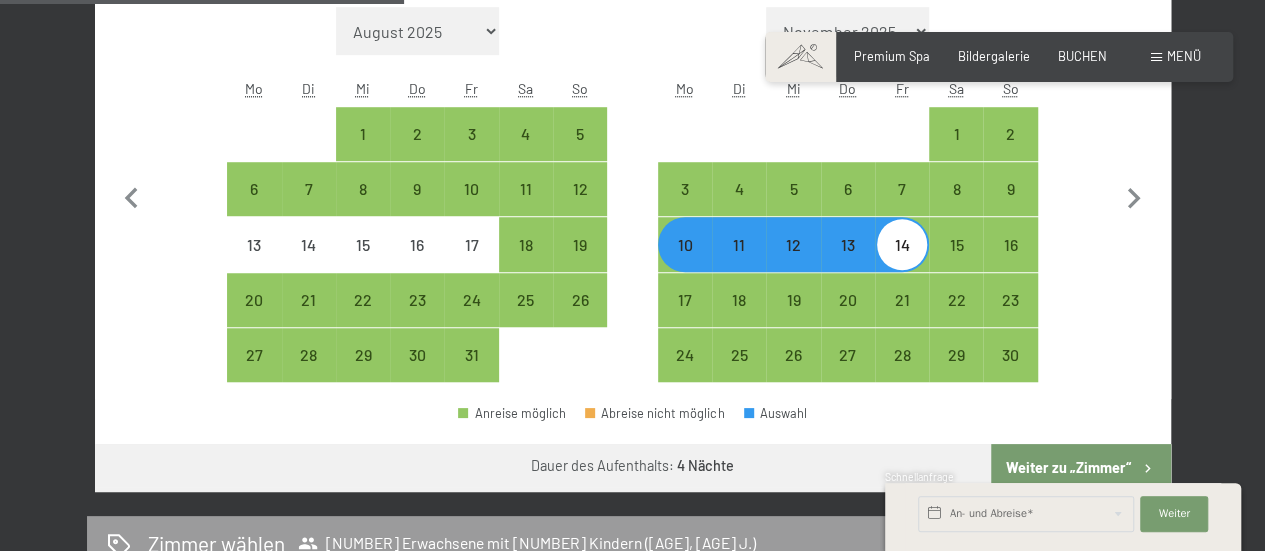 click on "Weiter zu „Zimmer“" at bounding box center (1080, 468) 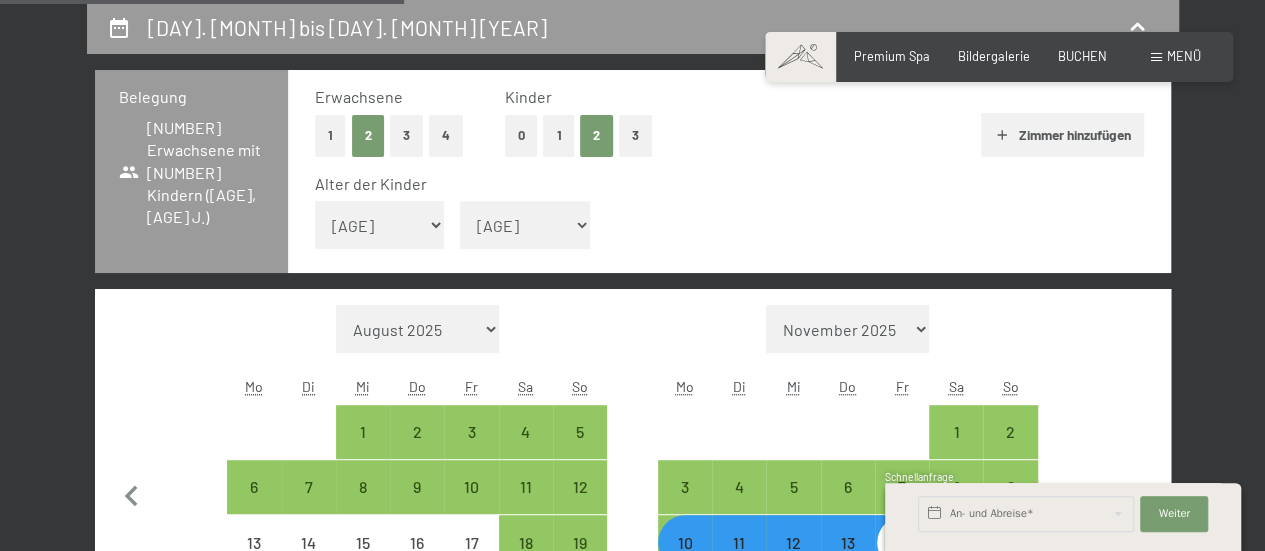 select on "2025-10-01" 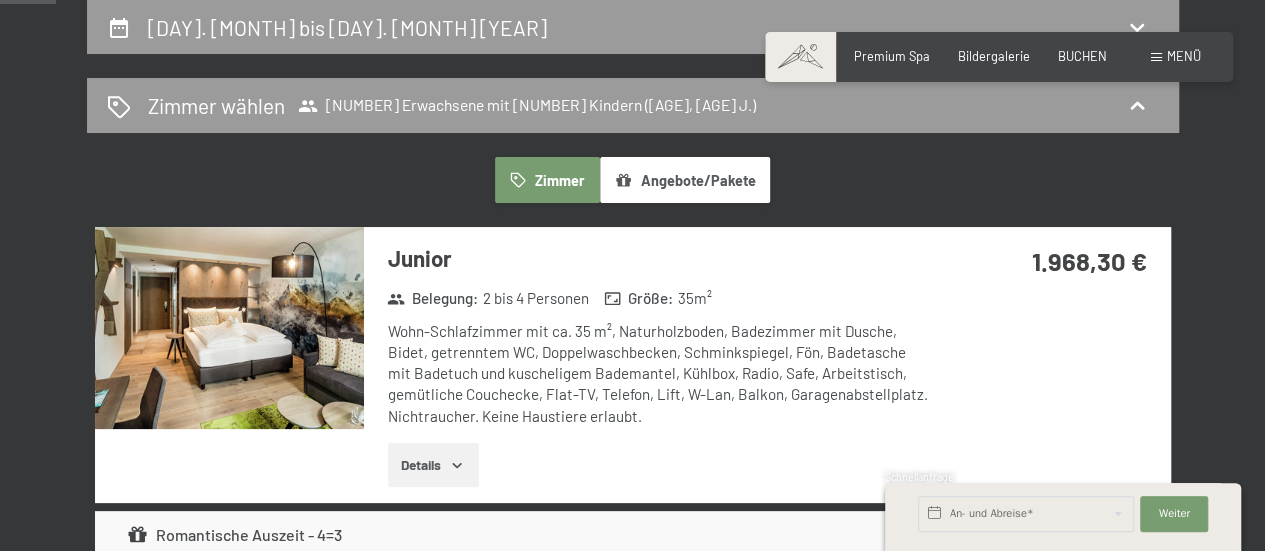 click on "10. November bis 14. November 2025  Zimmer wählen 2 Erwachsene mit 2 Kindern (1, 4 J.) Zimmer Angebote/Pakete Junior Belegung : 2 bis 4 Personen Größe : 35  m² Wohn-Schlafzimmer mit ca. 35 m², Naturholzboden, Badezimmer mit Dusche, Bidet, getrenntem WC, Doppelwaschbecken, Schminkspiegel, Fön, Badetasche mit Badetuch und kuscheligem Bademantel, Kühlbox, Radio, Safe, Arbeitstisch, gemütliche Couchecke, Flat-TV, Telefon, Lift, W-Lan, Balkon, Garagenabstellplatz. Nichtraucher. Keine Haustiere erlaubt. Details 1.968,30 €   Romantische Auszeit - 4=3 1.968,30 €   Gültig in den Zeiträumen 9. November   bis   5. Dezember 2025 8. Dezember   bis   19. Dezember 2025 11. Januar   bis   23. Januar 2026 8. März   bis   27. März 2026 und 3 weitere Zeiträume Romantische Auszeit - 4=3 Details 3/4 Pension 2 Erwachsene mit 2 Kindern (1, 4 J.) Keine zusätzlichen Stornokosten bis 21. Oktober Angeld notwendig.  Mehr erfahren 1.968,30 €   Auswählen   Angebot Tagespreis 2.624,40 €   3/4 Pension   : :" at bounding box center [632, 3737] 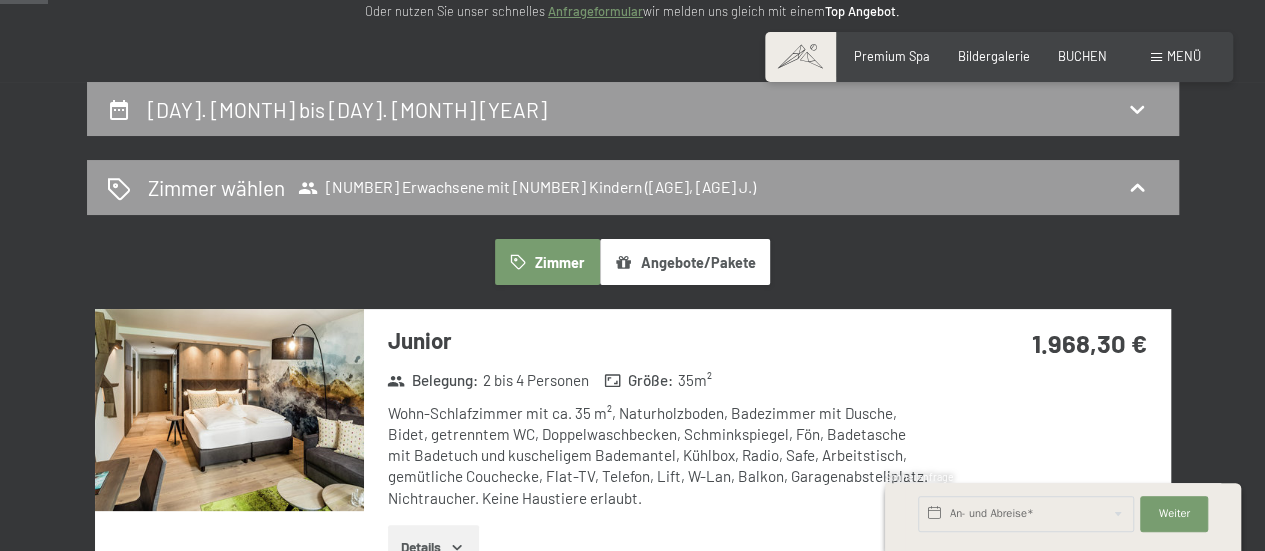 scroll, scrollTop: 0, scrollLeft: 0, axis: both 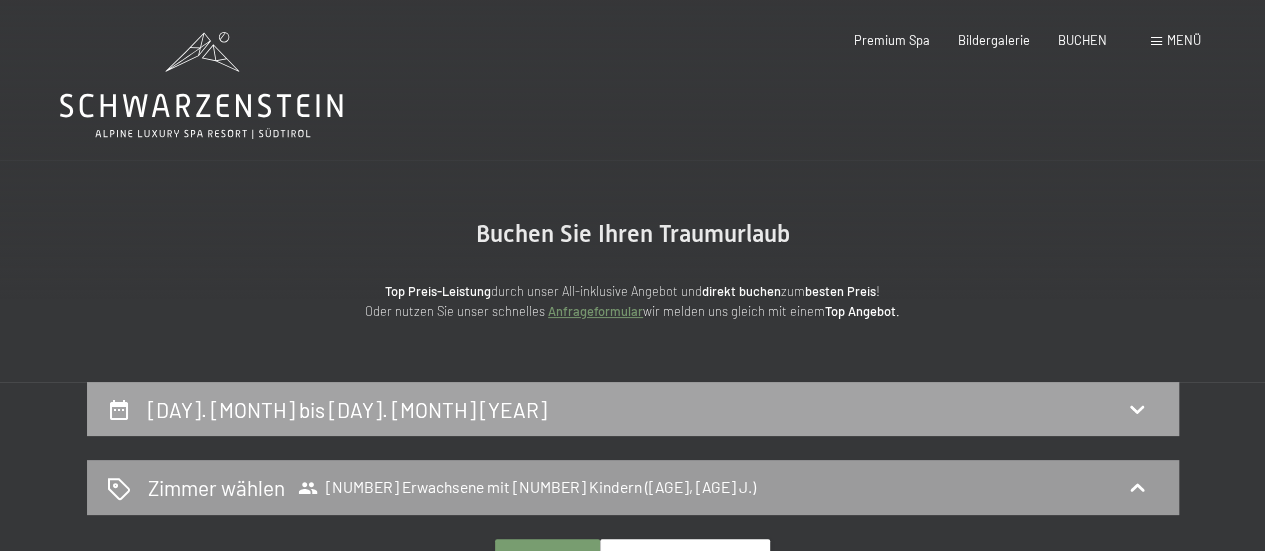 click 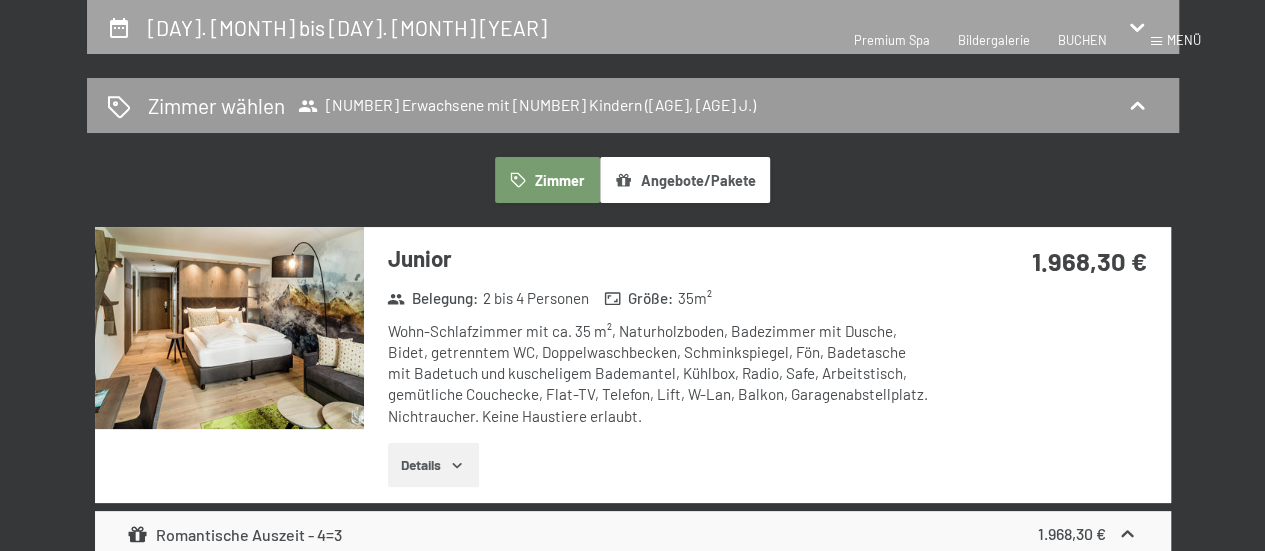 select on "1" 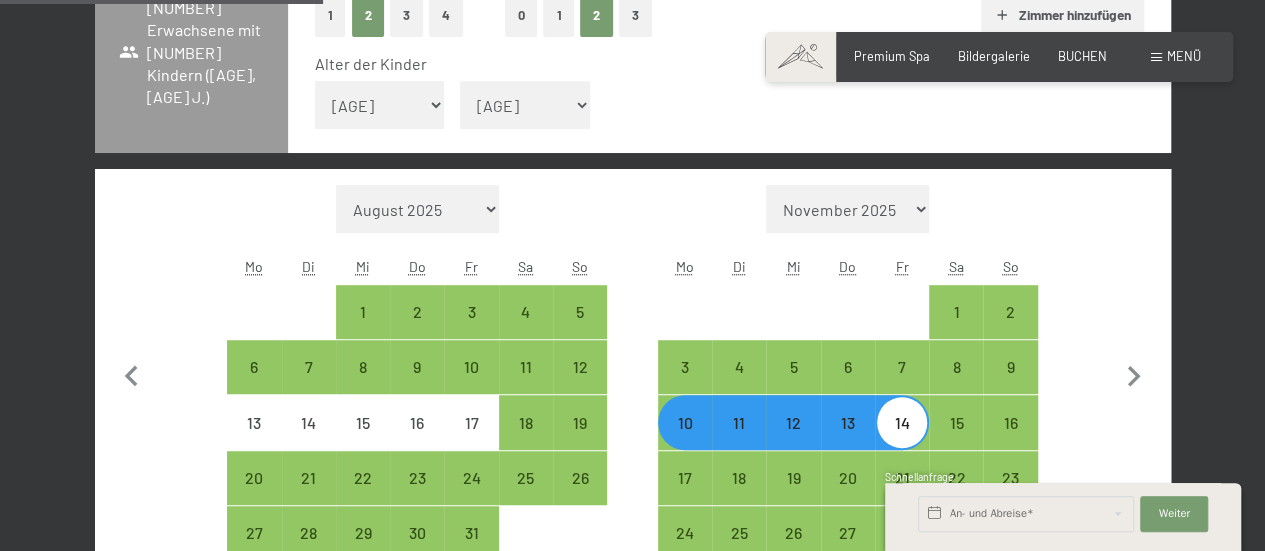 scroll, scrollTop: 595, scrollLeft: 0, axis: vertical 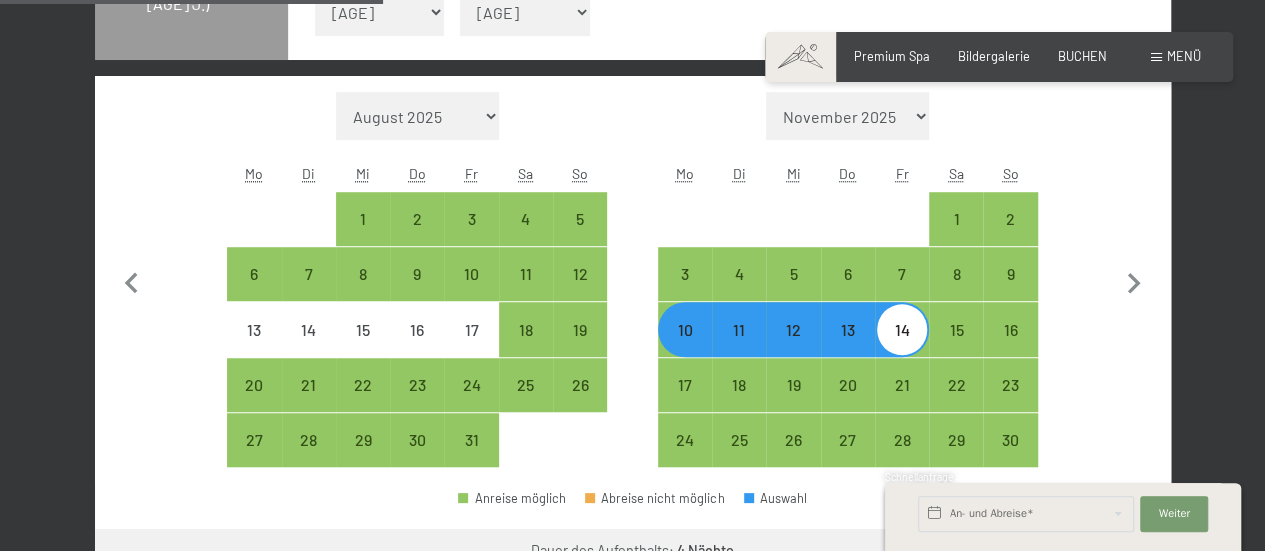 click on "10" at bounding box center [685, 329] 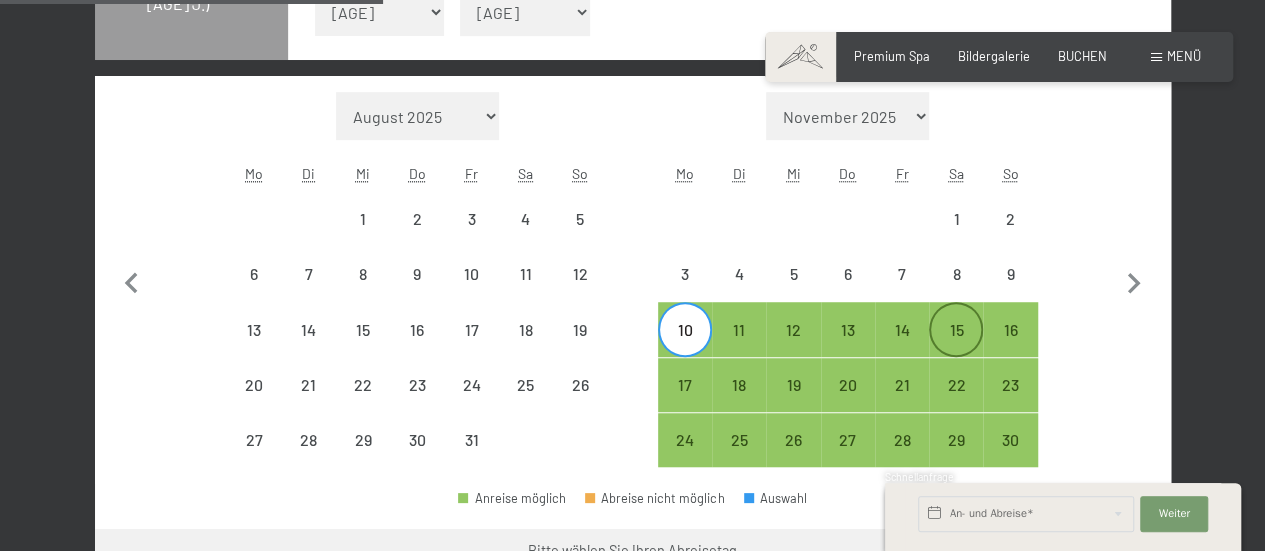click on "15" at bounding box center (956, 347) 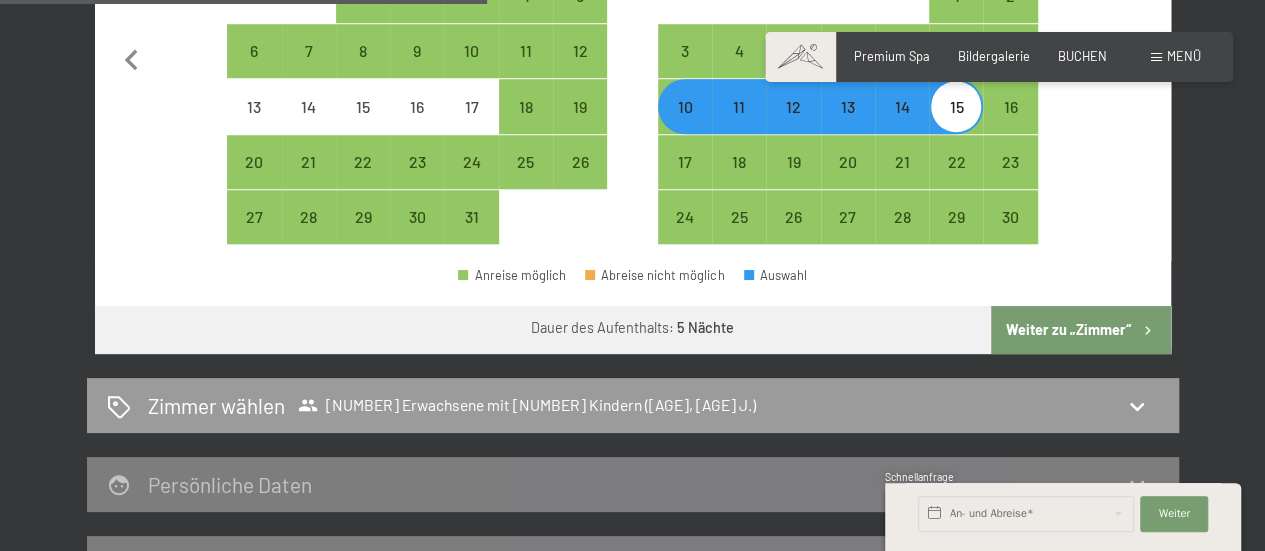 scroll, scrollTop: 834, scrollLeft: 0, axis: vertical 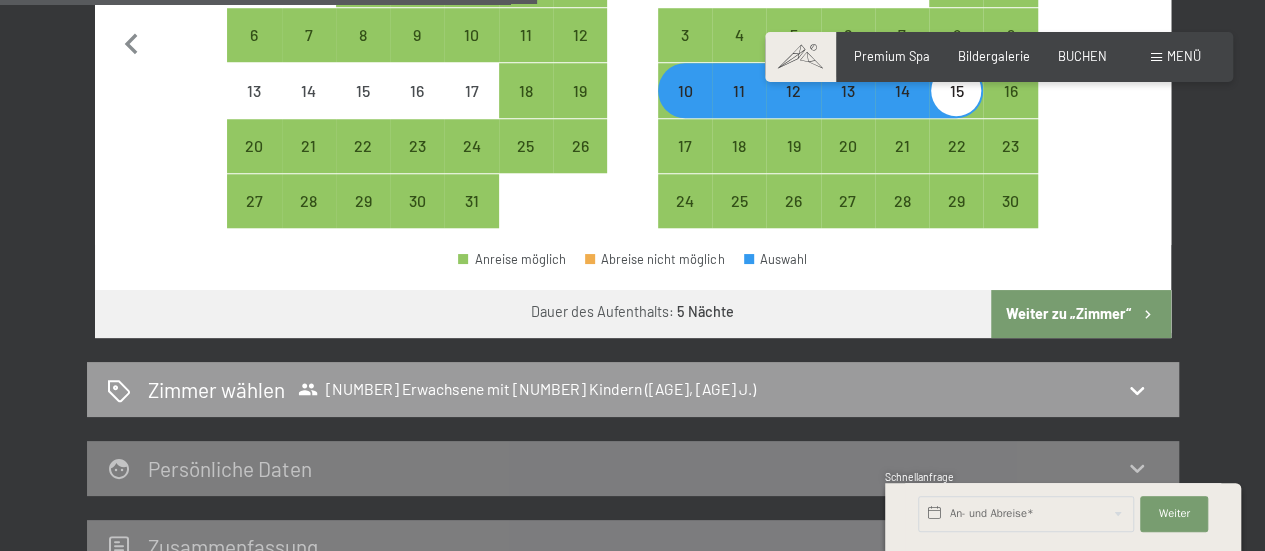 click on "Weiter zu „Zimmer“" at bounding box center (1080, 314) 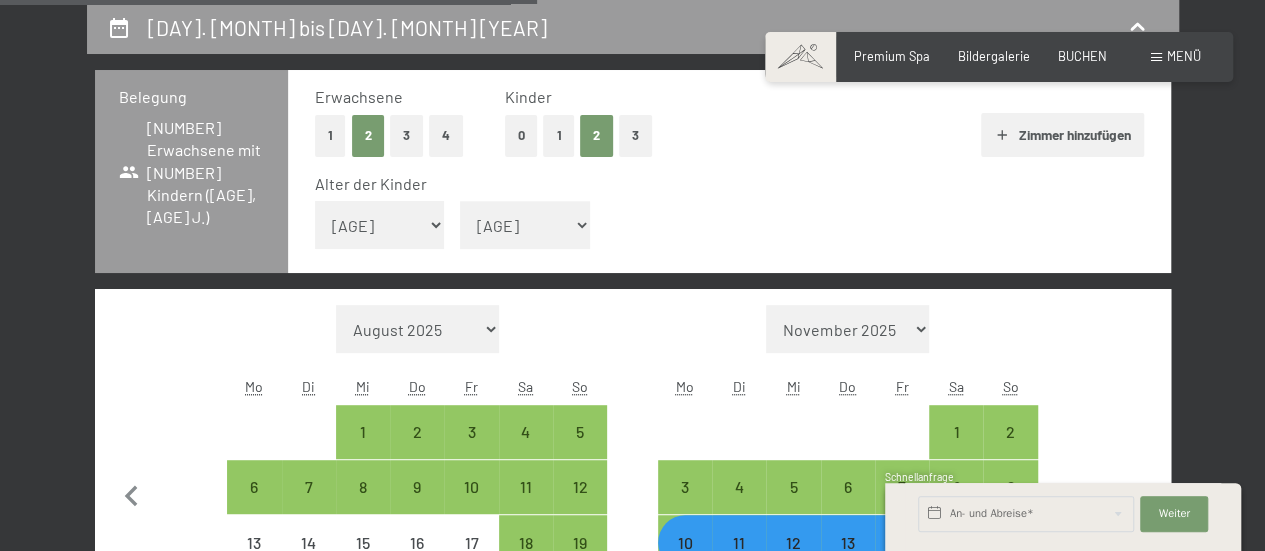 select on "2025-10-01" 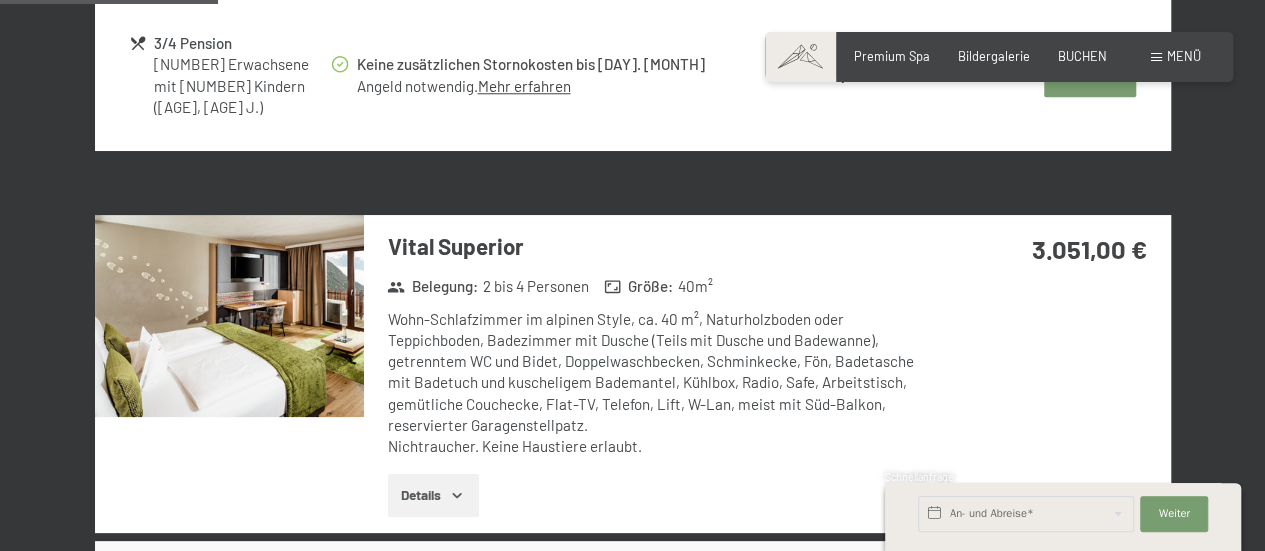 scroll, scrollTop: 982, scrollLeft: 0, axis: vertical 